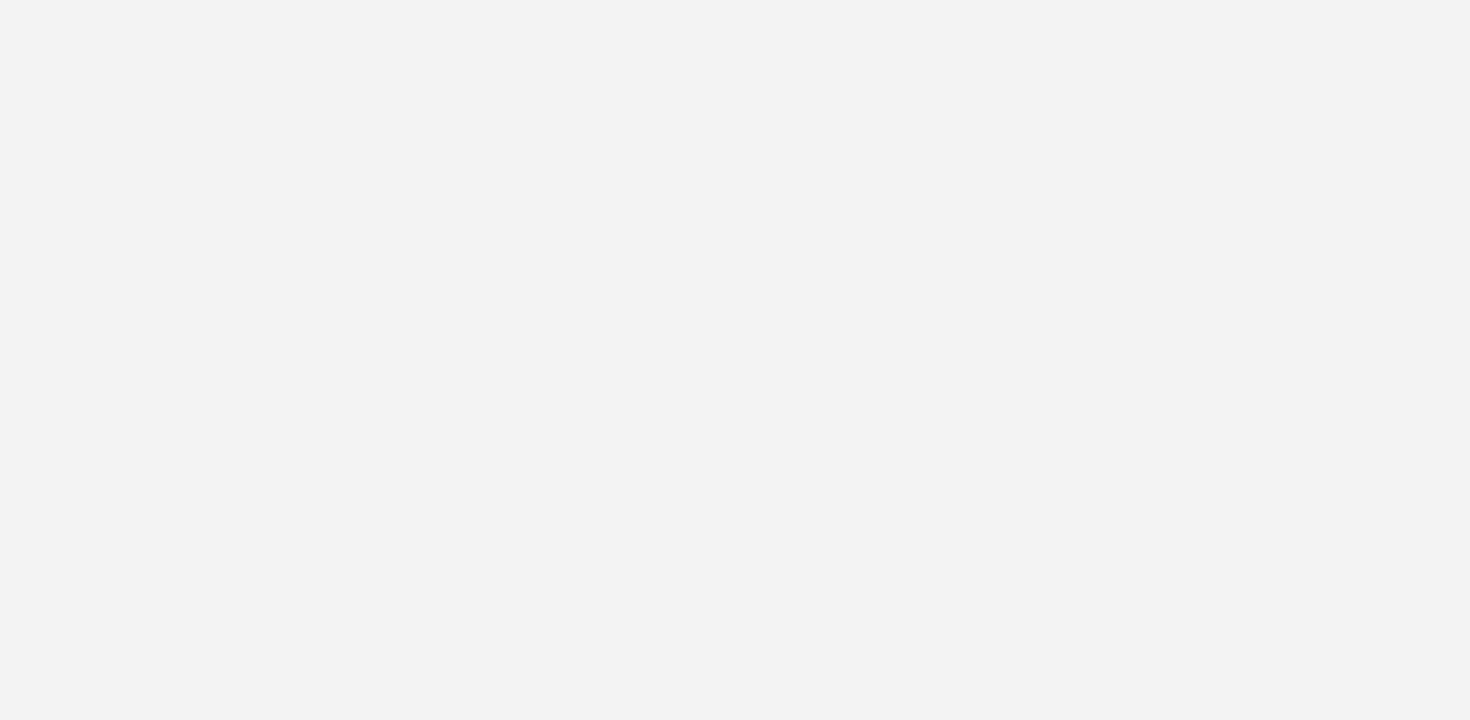scroll, scrollTop: 0, scrollLeft: 0, axis: both 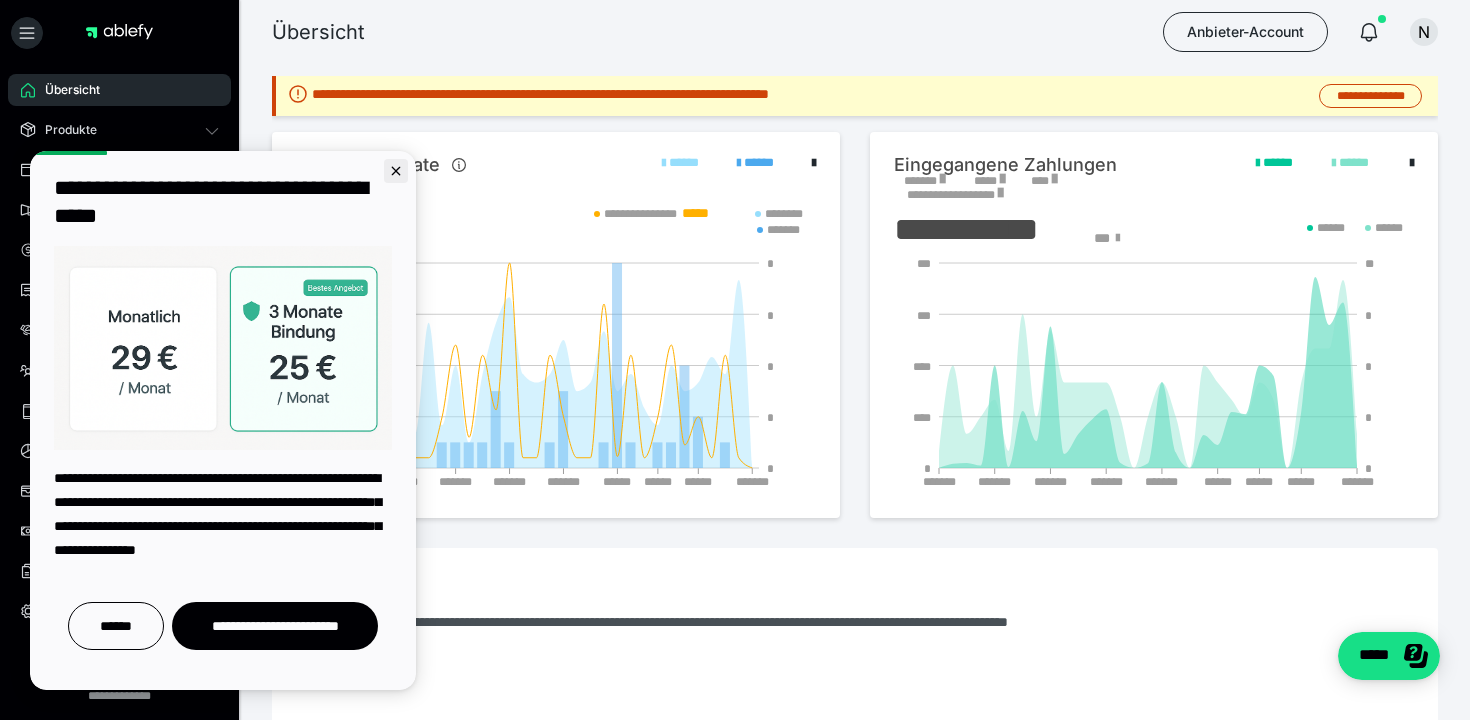 click at bounding box center [396, 171] 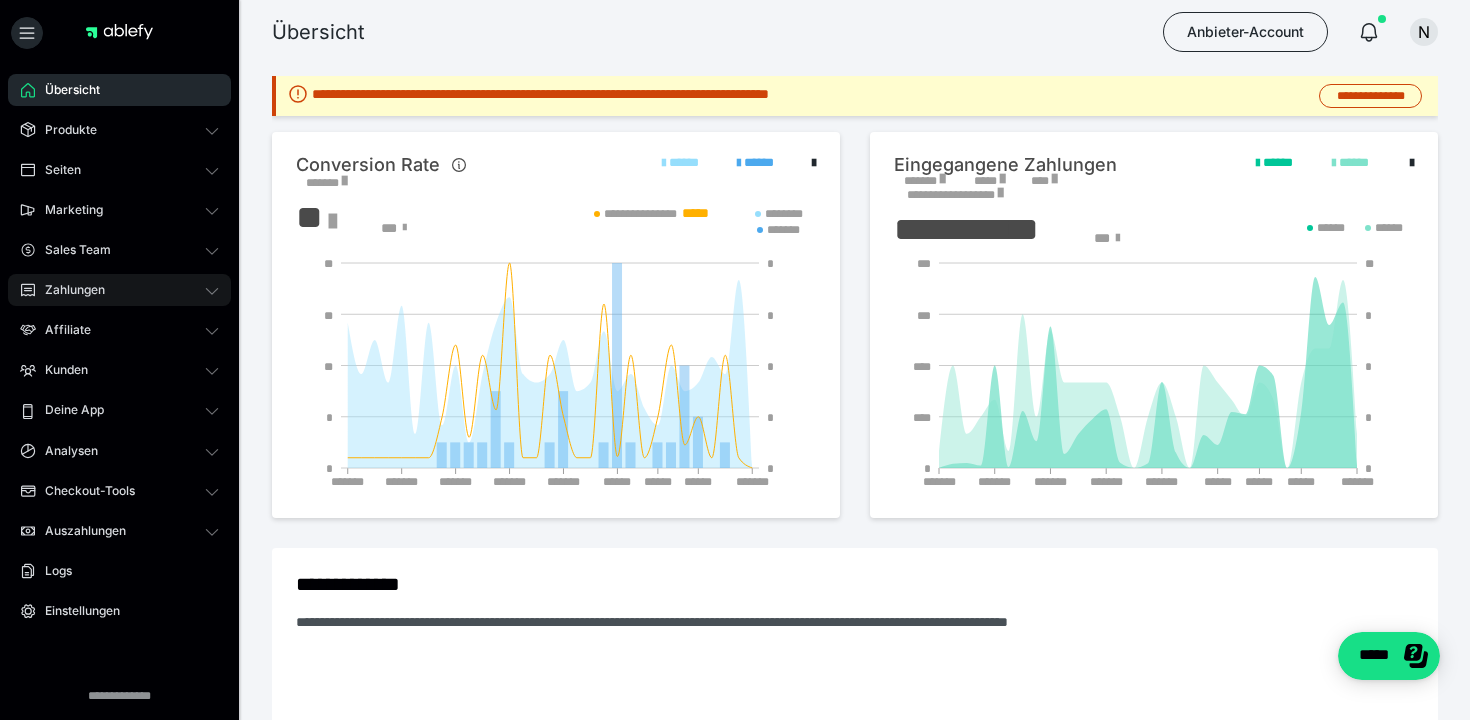 click on "Zahlungen" at bounding box center (119, 290) 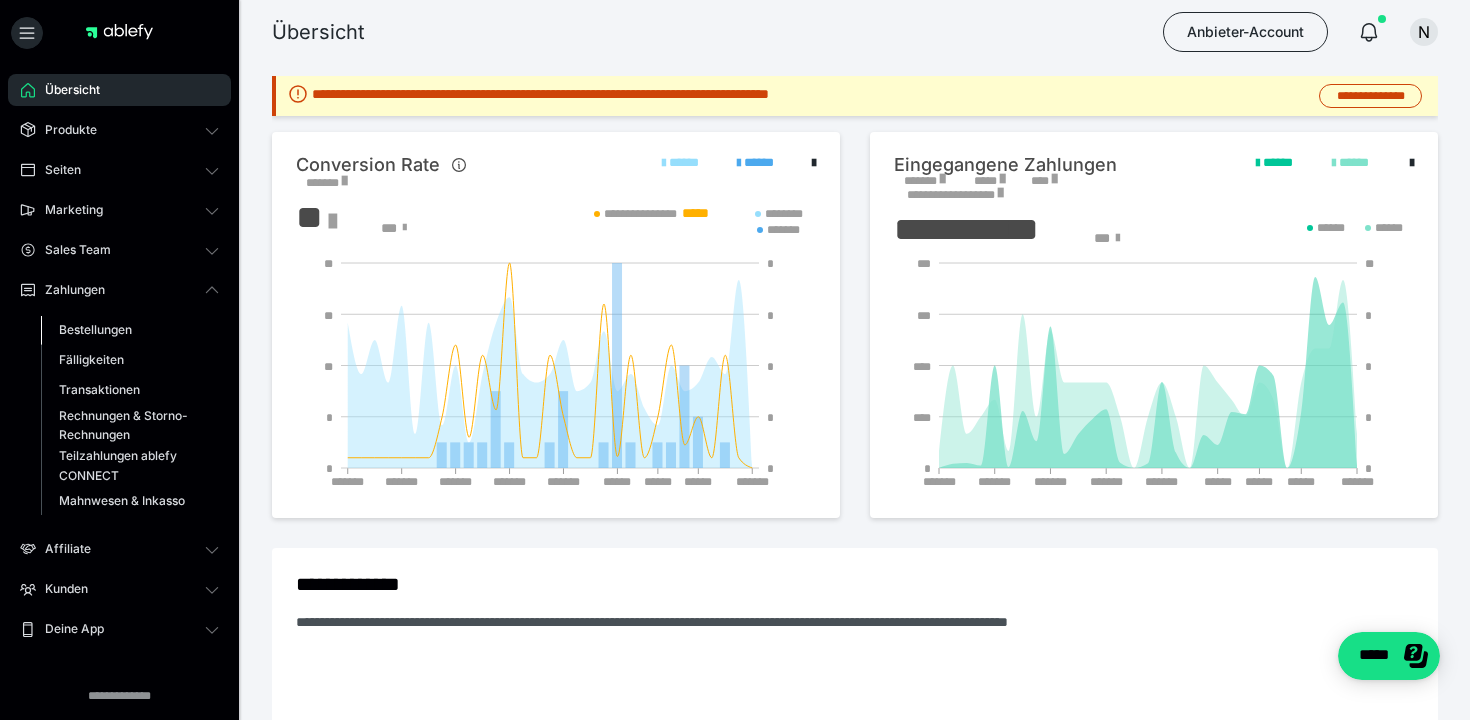 click on "Bestellungen" at bounding box center (130, 330) 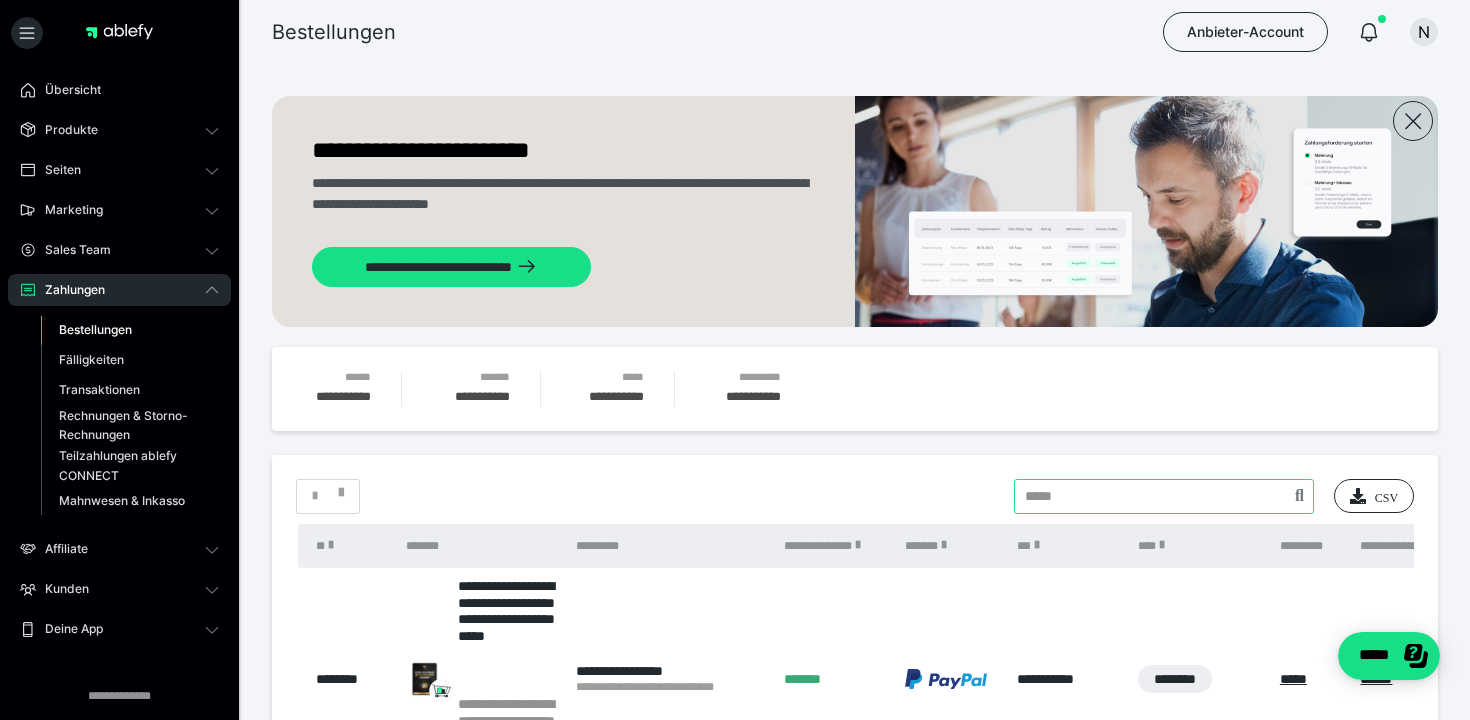 click at bounding box center [1164, 496] 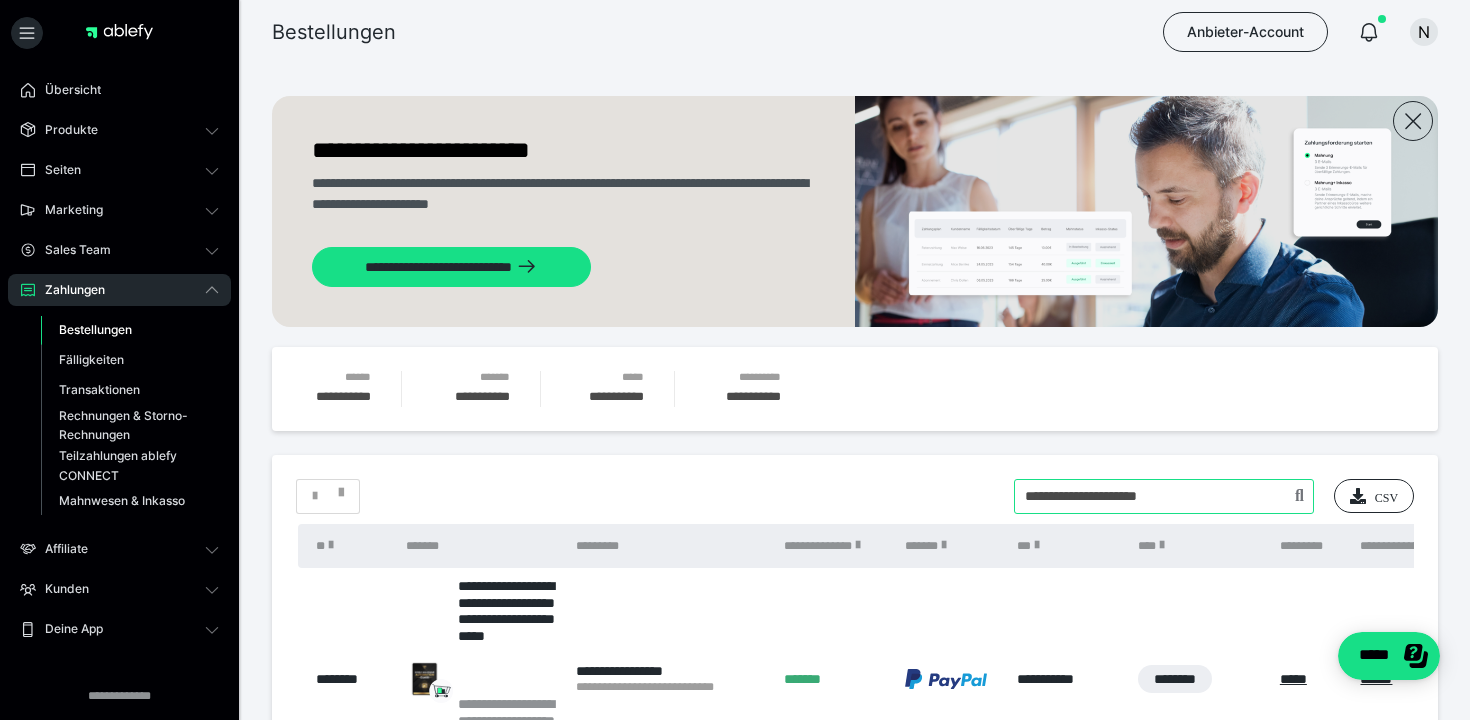 type on "**********" 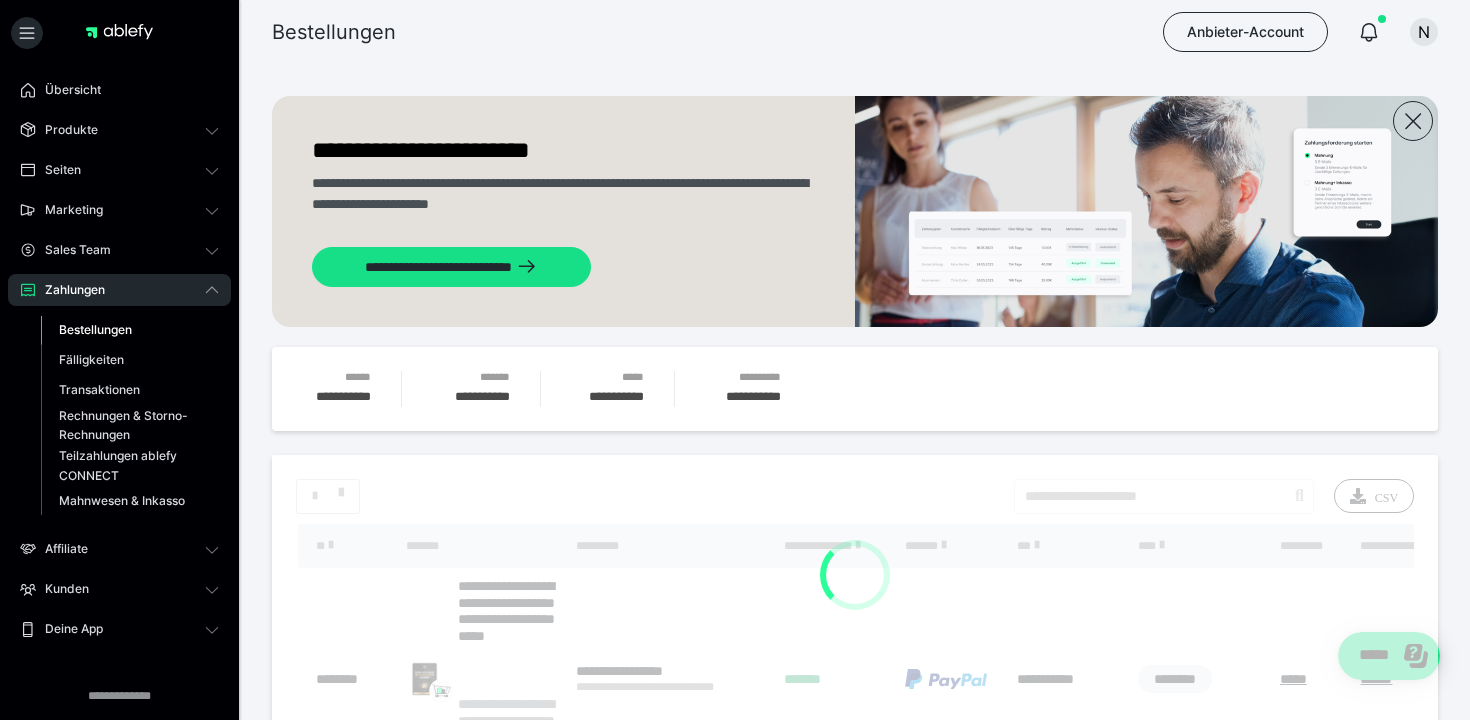 click on "**********" at bounding box center (855, 1637) 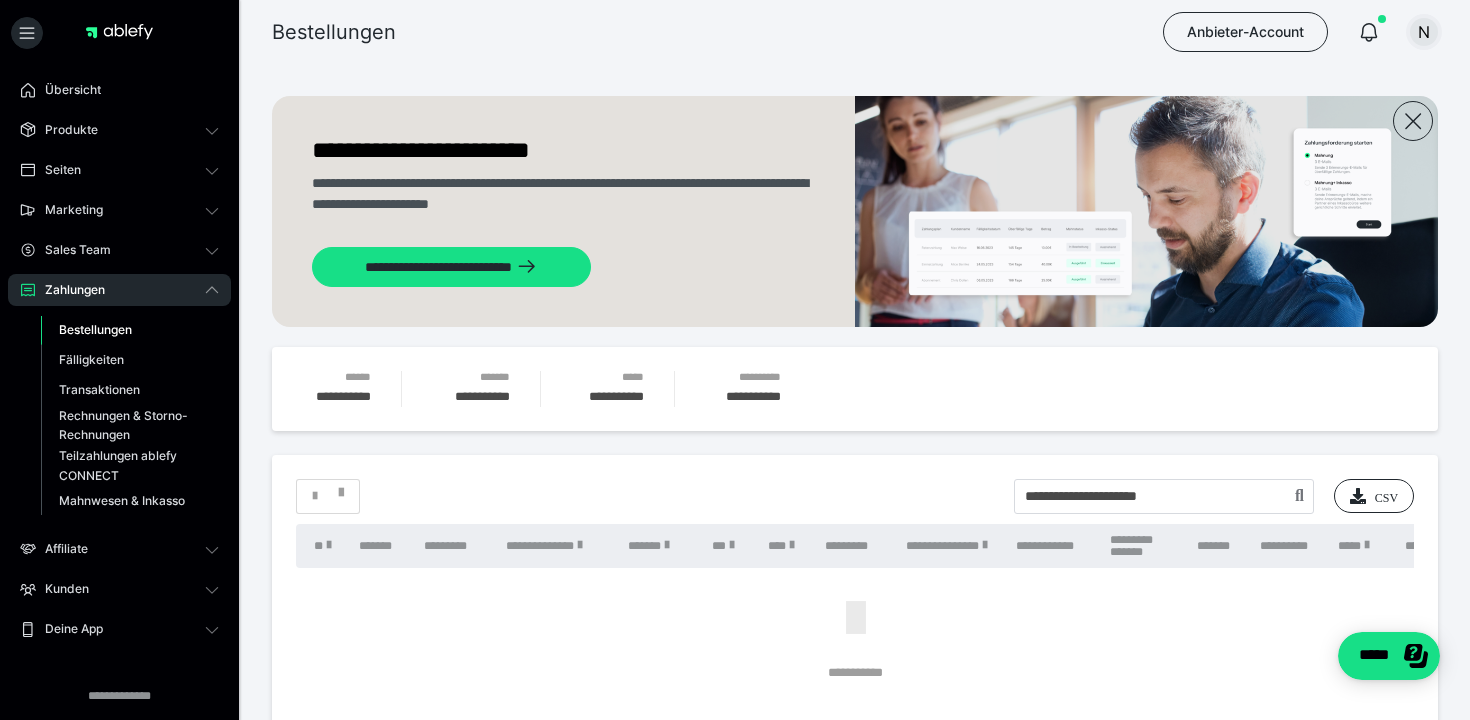 click on "N" at bounding box center (1424, 32) 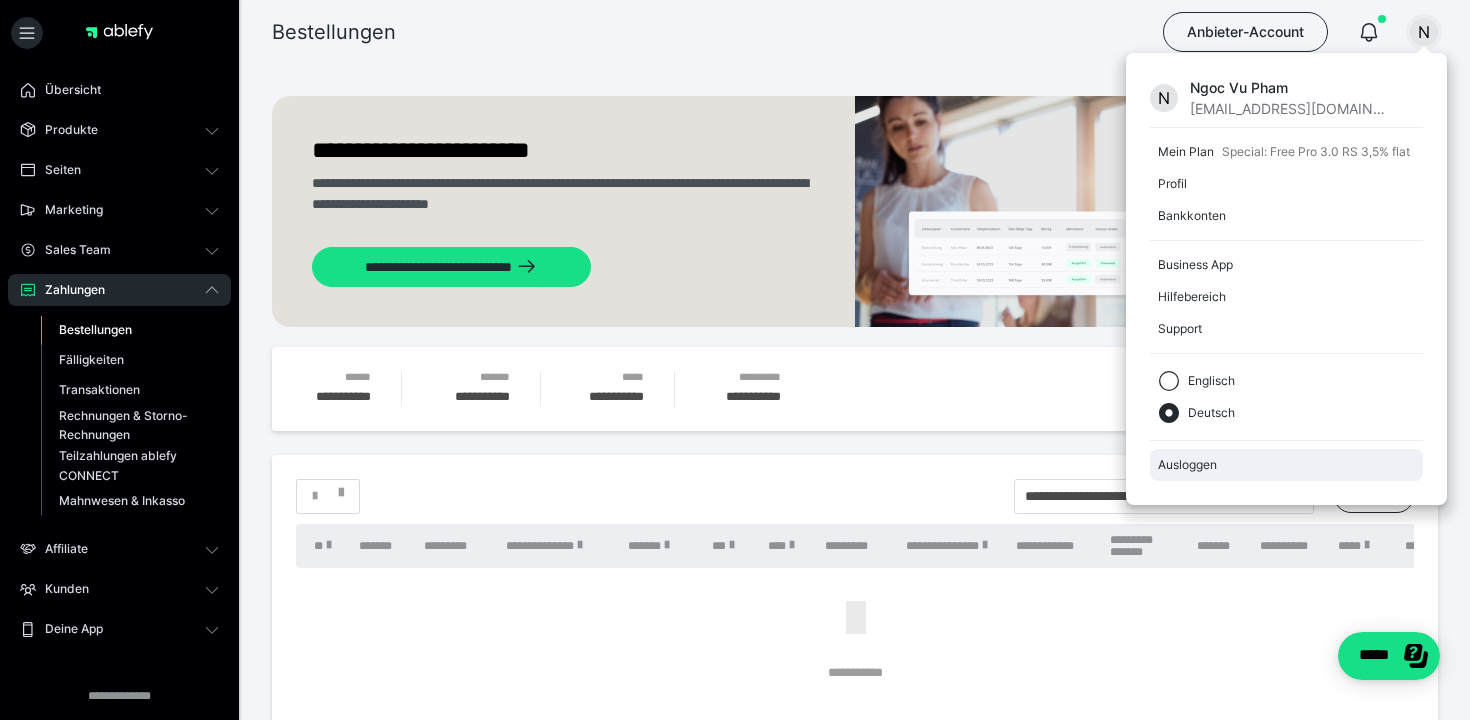 click on "Ausloggen" at bounding box center [1286, 465] 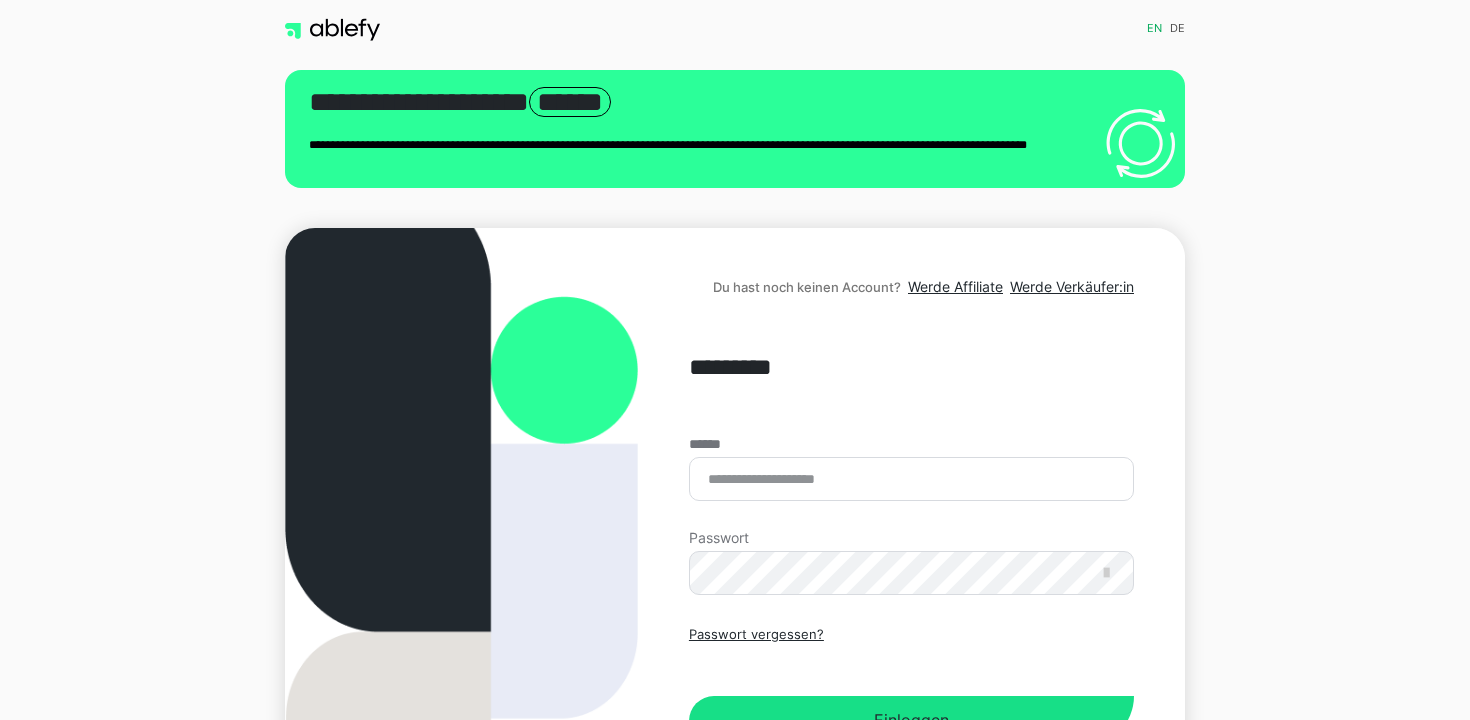 scroll, scrollTop: 0, scrollLeft: 0, axis: both 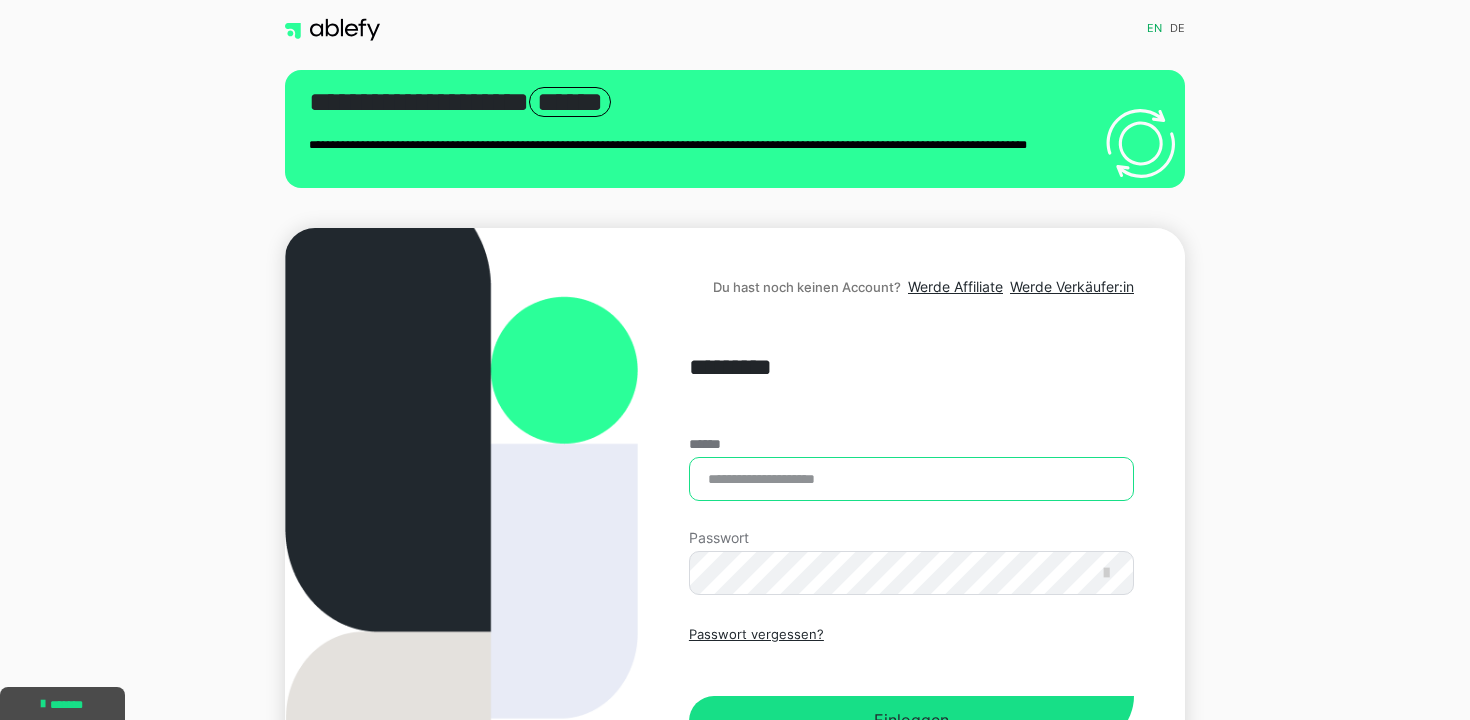 click on "******" at bounding box center (911, 479) 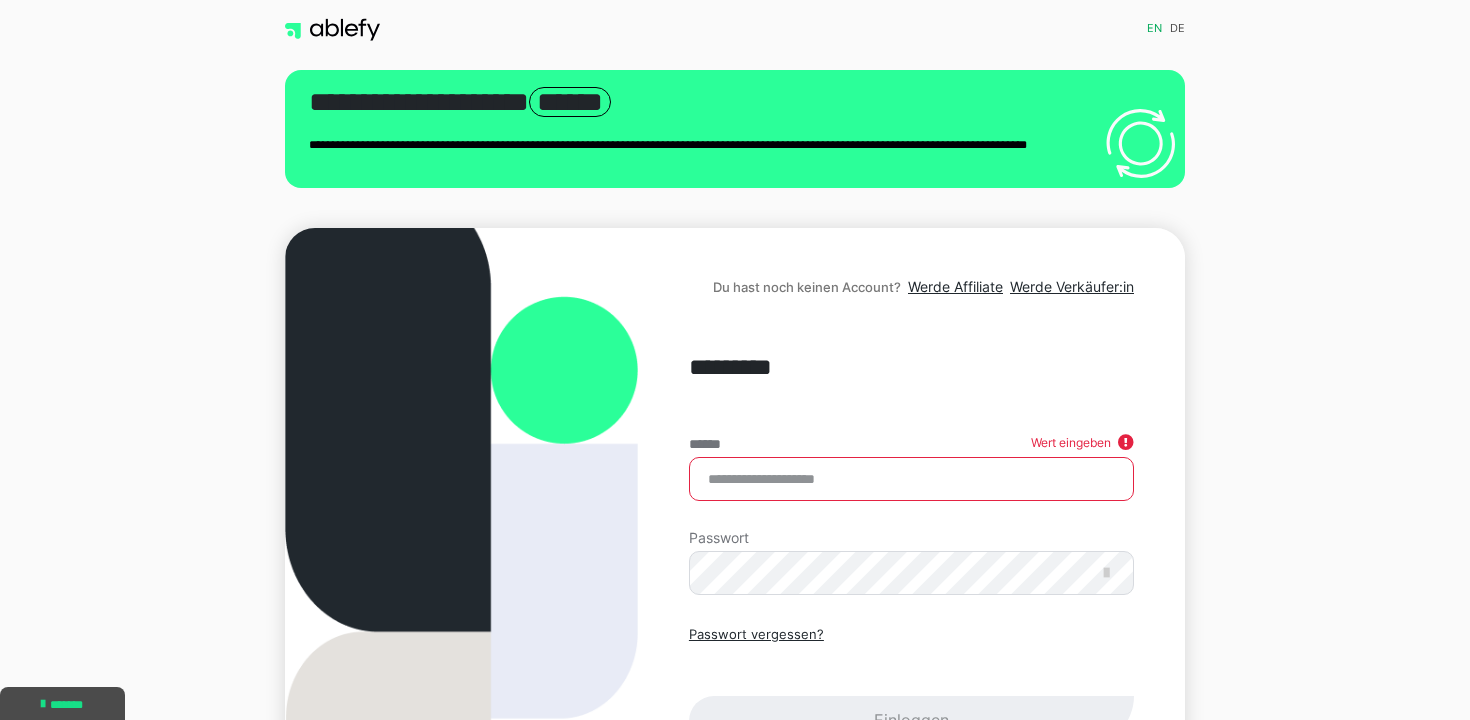 type on "**********" 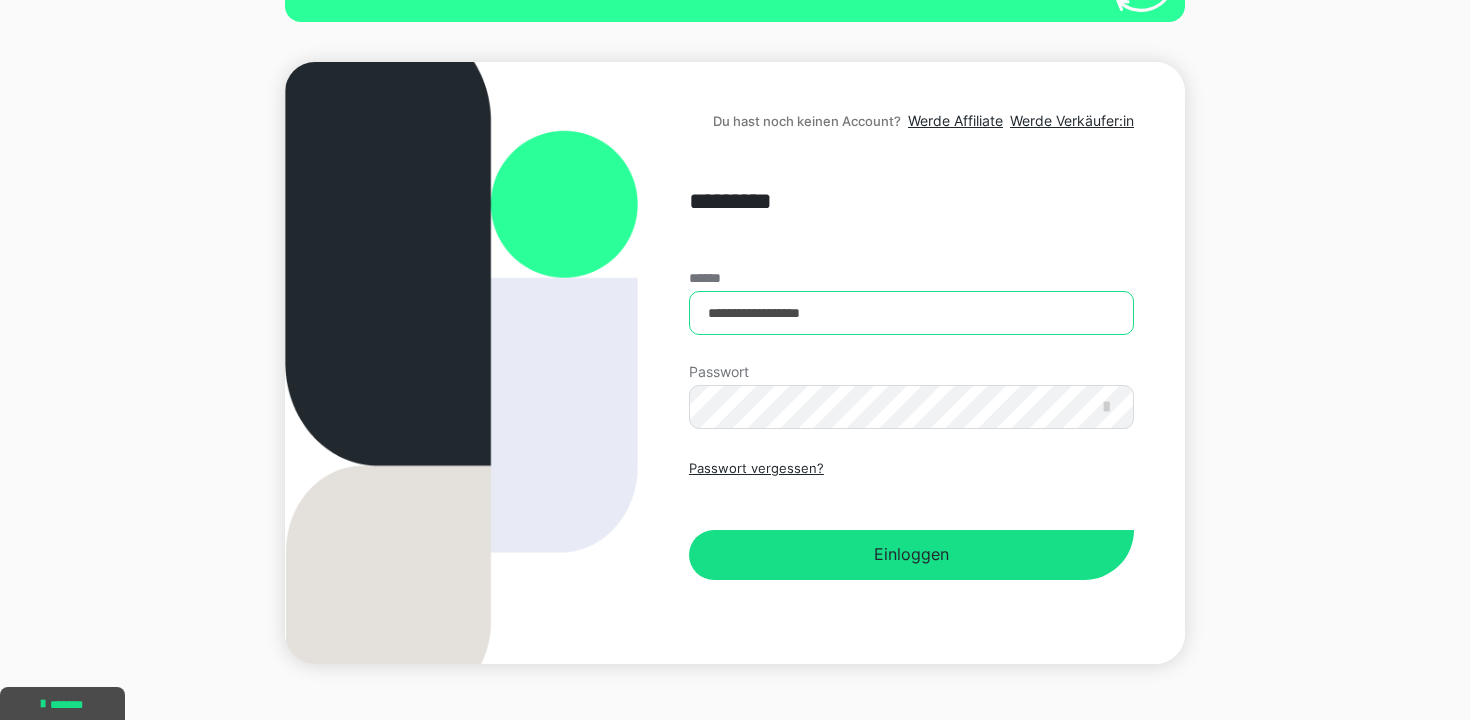 scroll, scrollTop: 182, scrollLeft: 0, axis: vertical 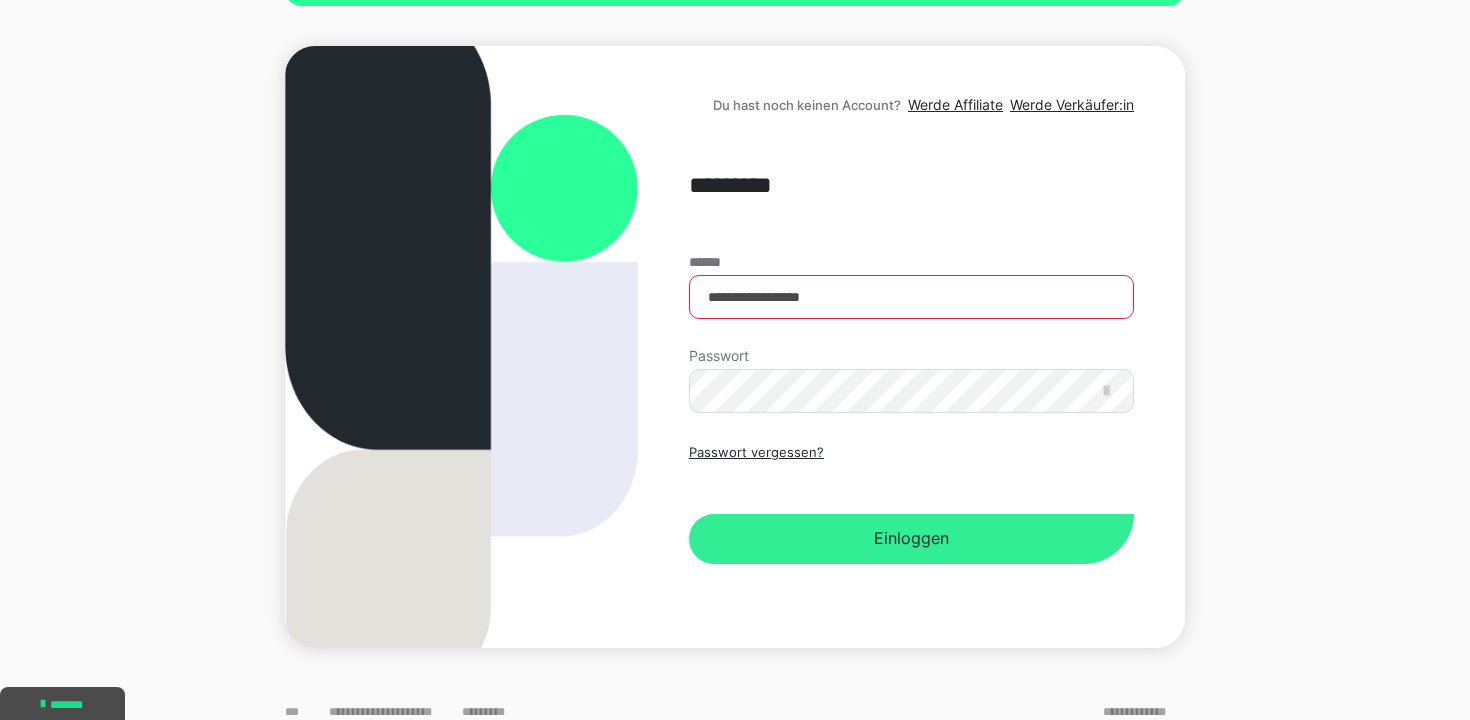 click on "Einloggen" at bounding box center (911, 539) 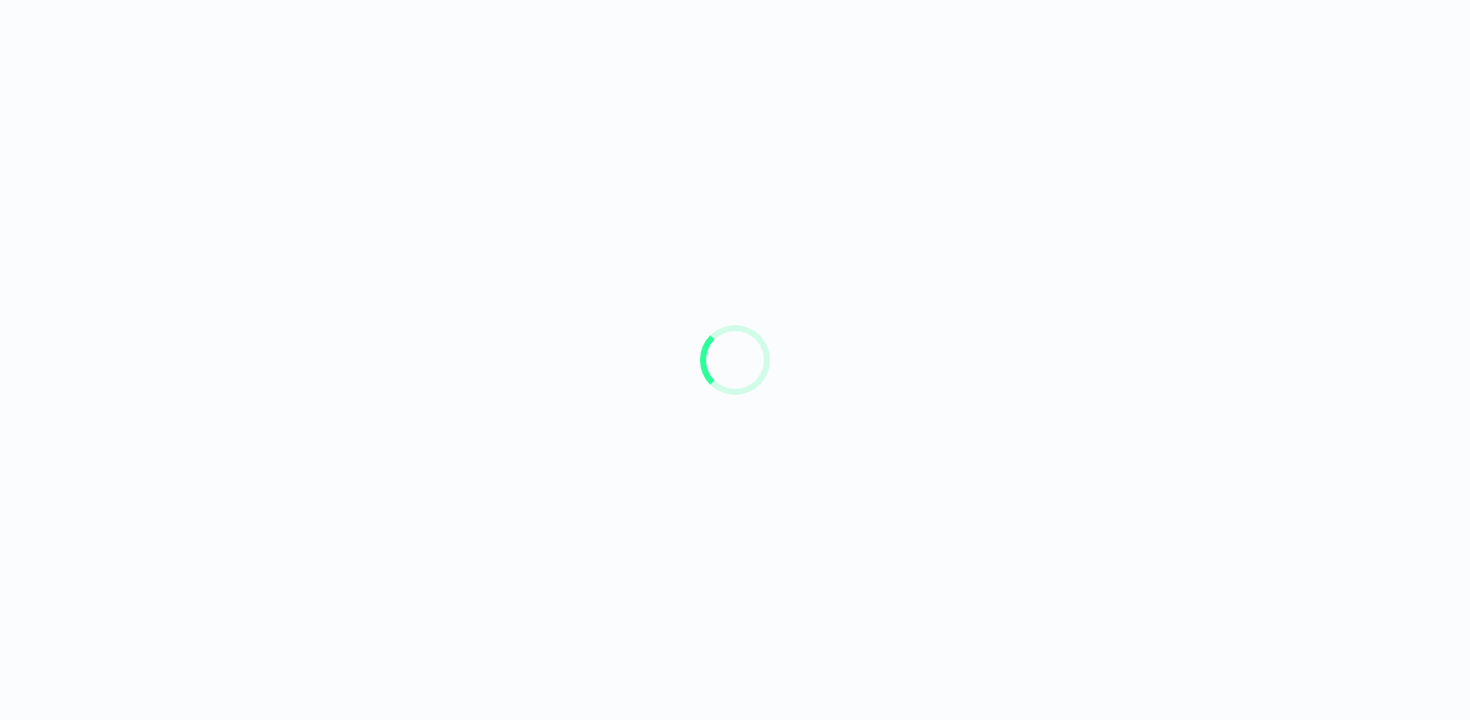 scroll, scrollTop: 0, scrollLeft: 0, axis: both 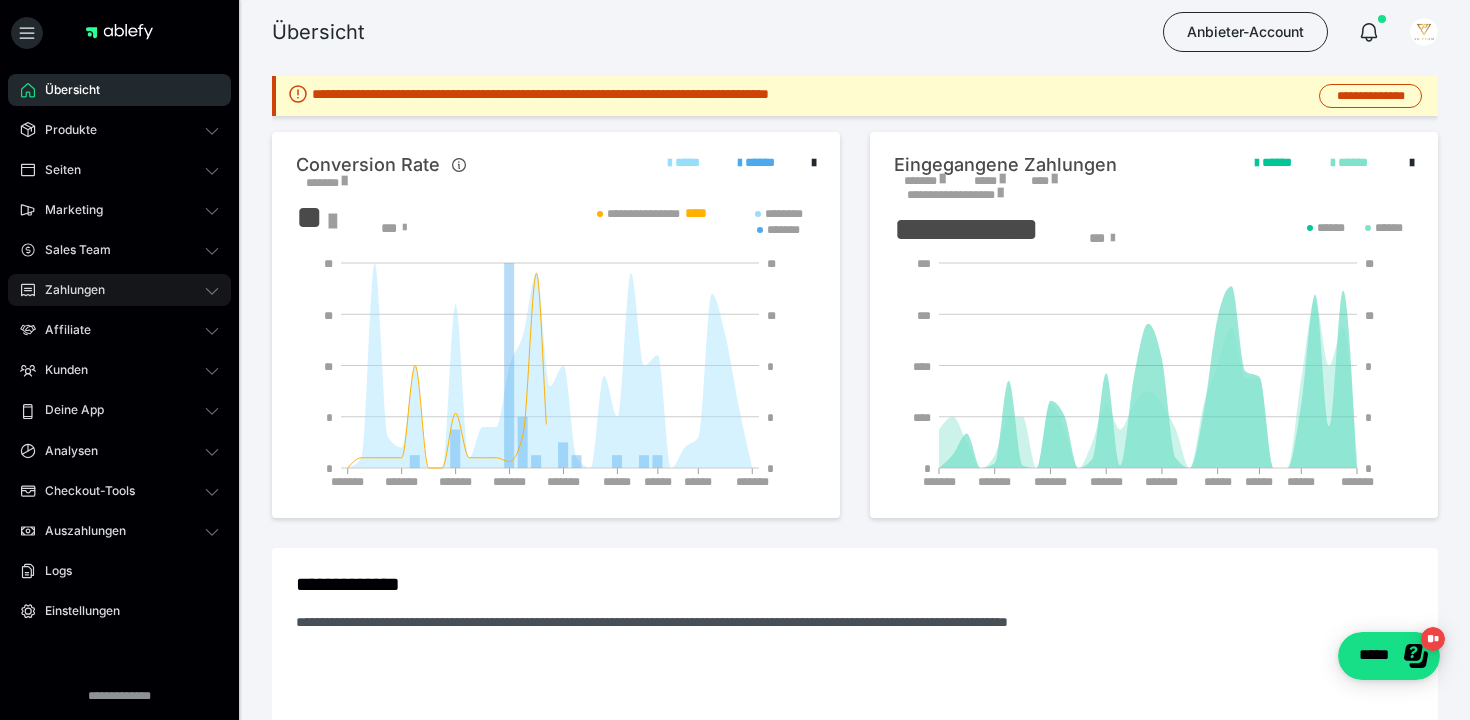 click on "Zahlungen" at bounding box center (68, 290) 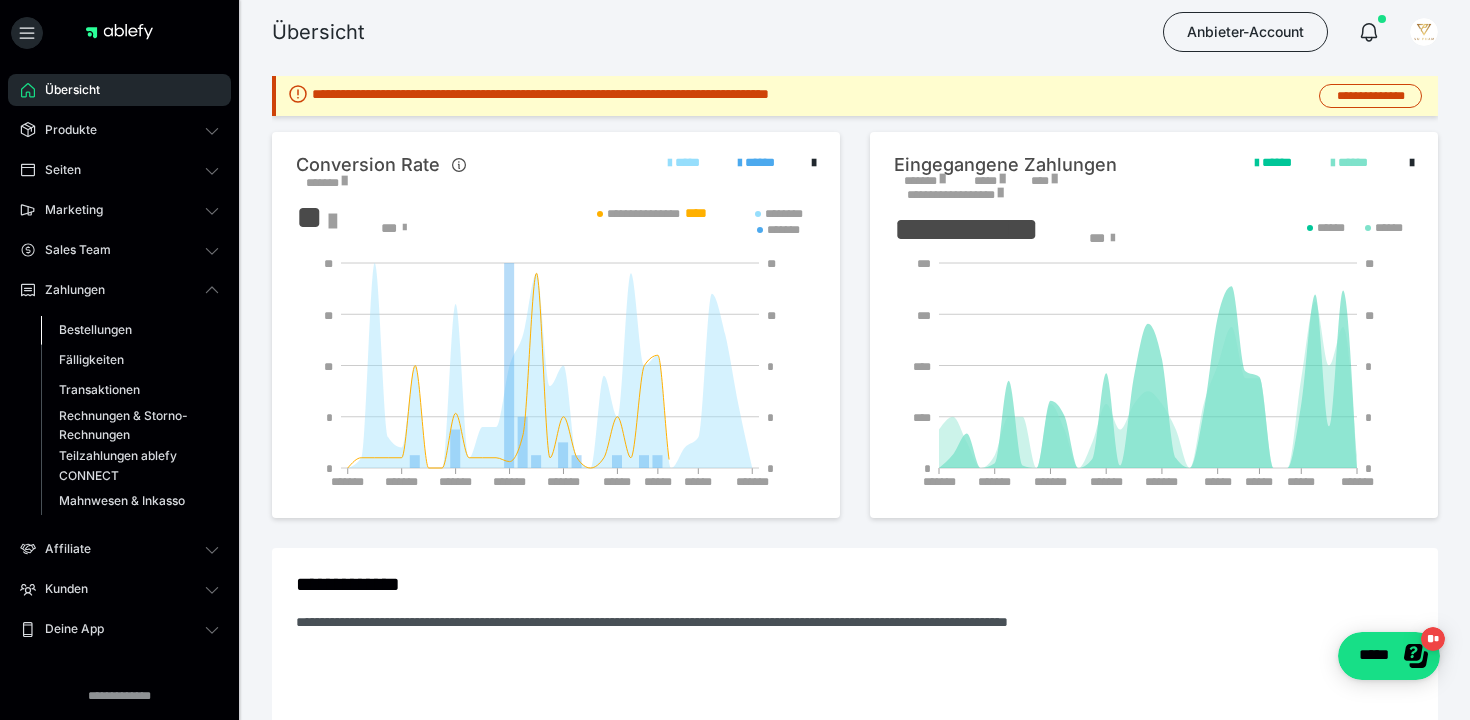 click on "Bestellungen" at bounding box center [130, 330] 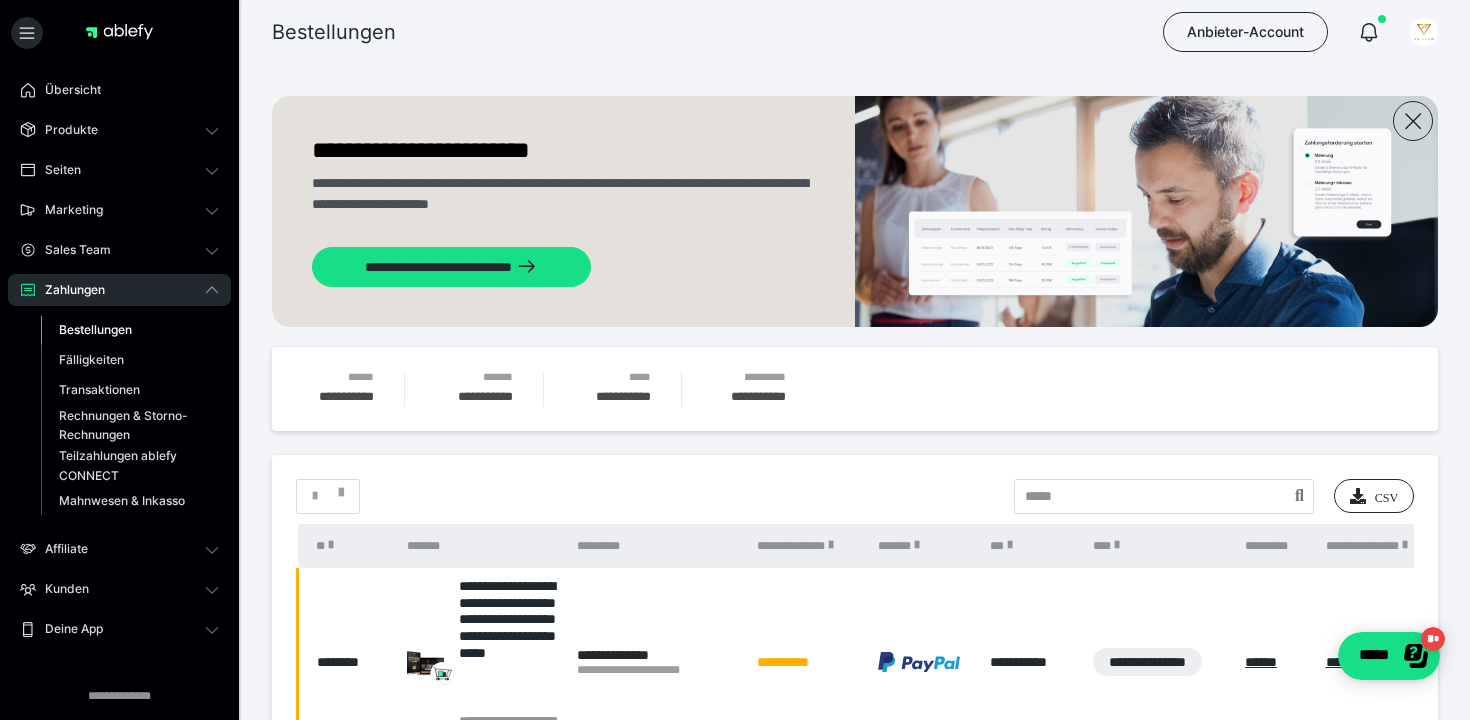 click on "**********" at bounding box center [855, 1495] 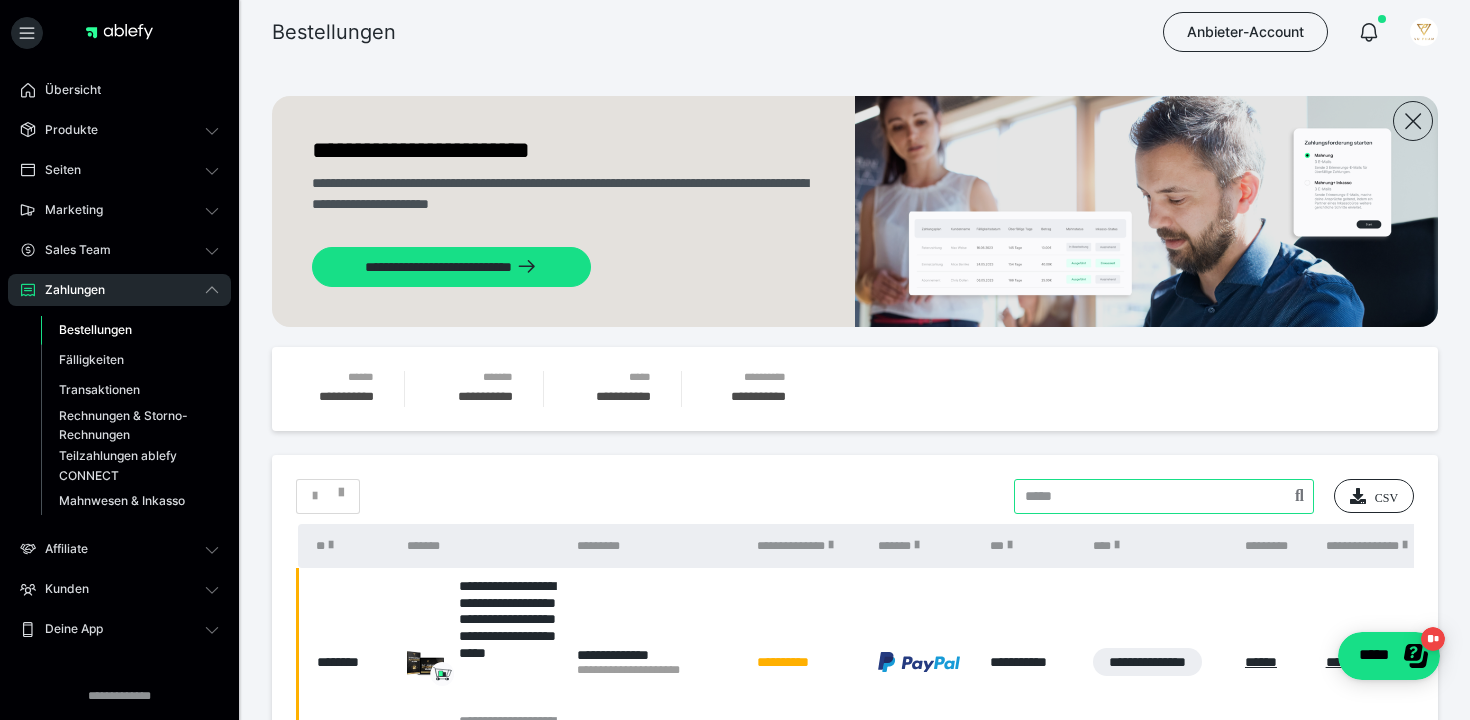 click at bounding box center (1164, 496) 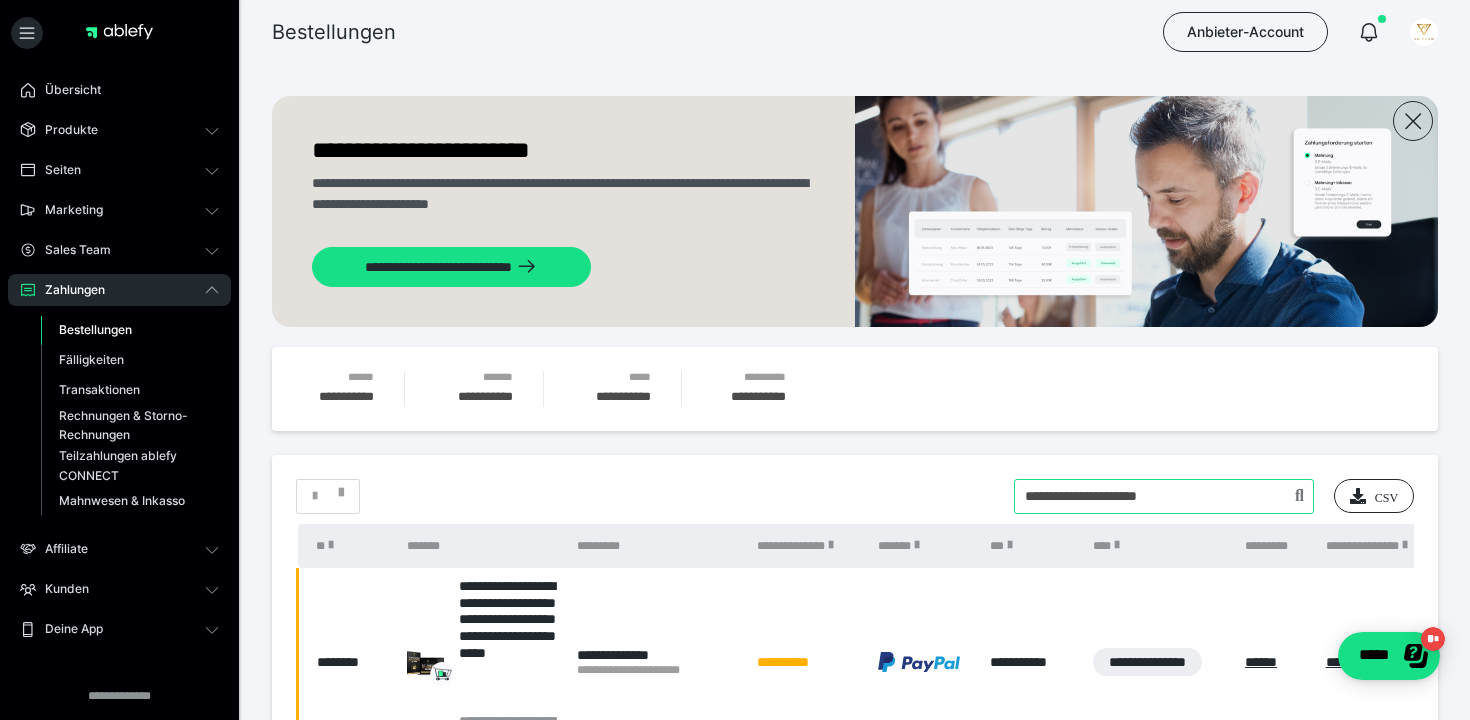 type on "**********" 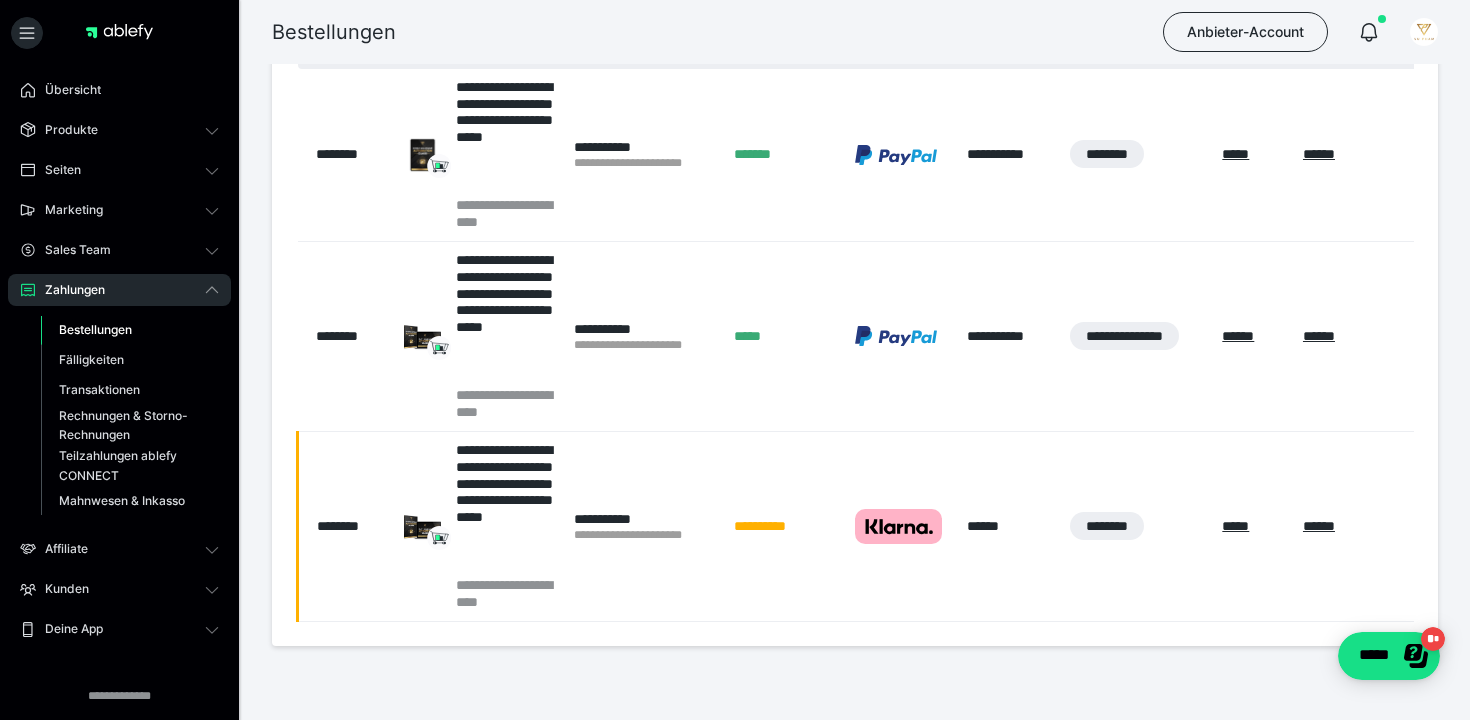 scroll, scrollTop: 485, scrollLeft: 0, axis: vertical 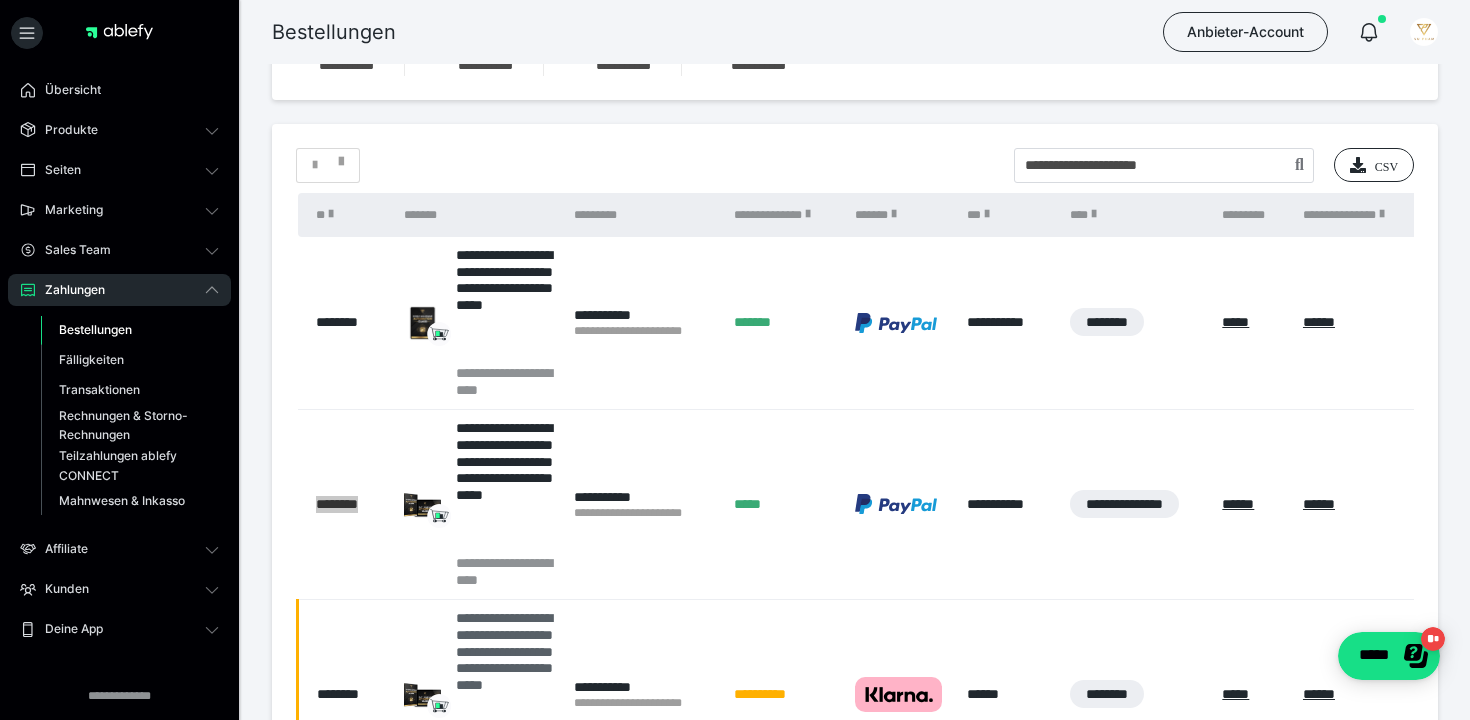 drag, startPoint x: 683, startPoint y: 321, endPoint x: 533, endPoint y: 715, distance: 421.58746 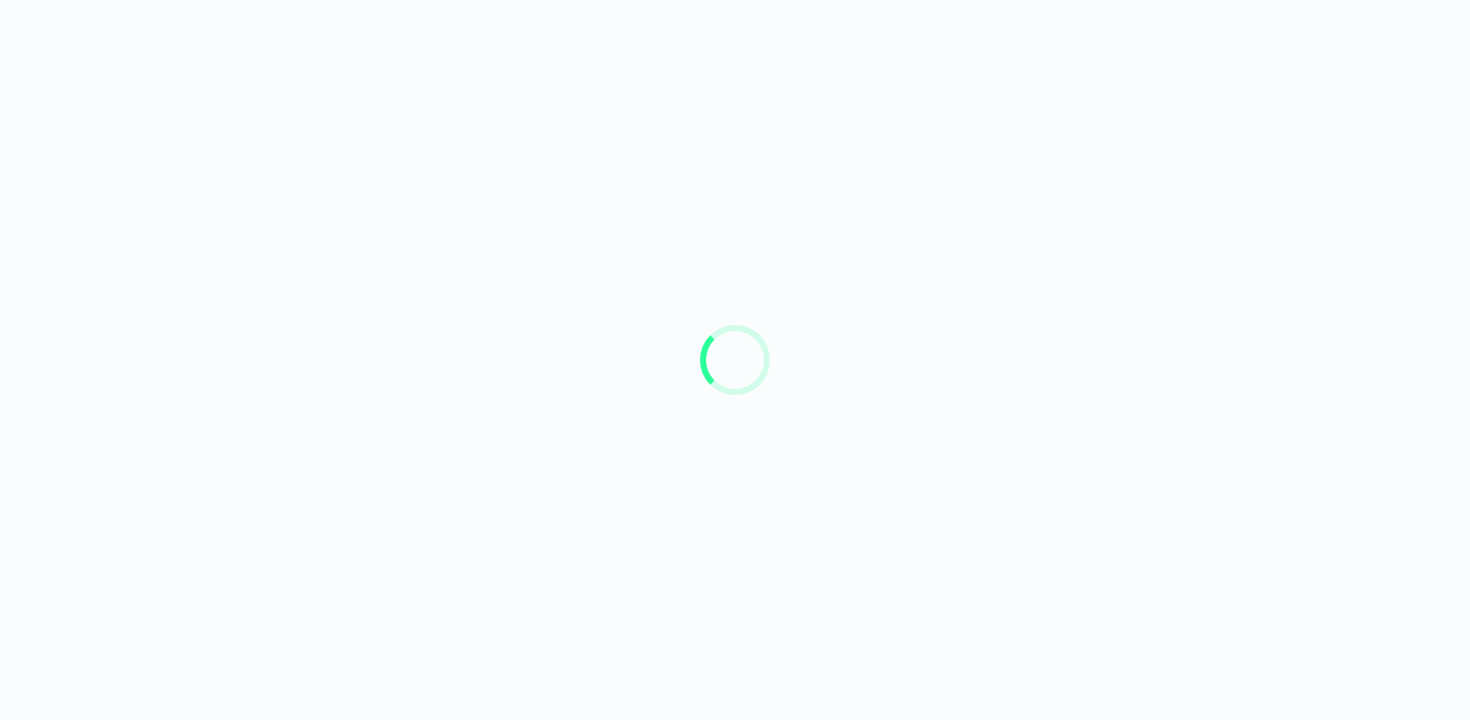 scroll, scrollTop: 0, scrollLeft: 0, axis: both 